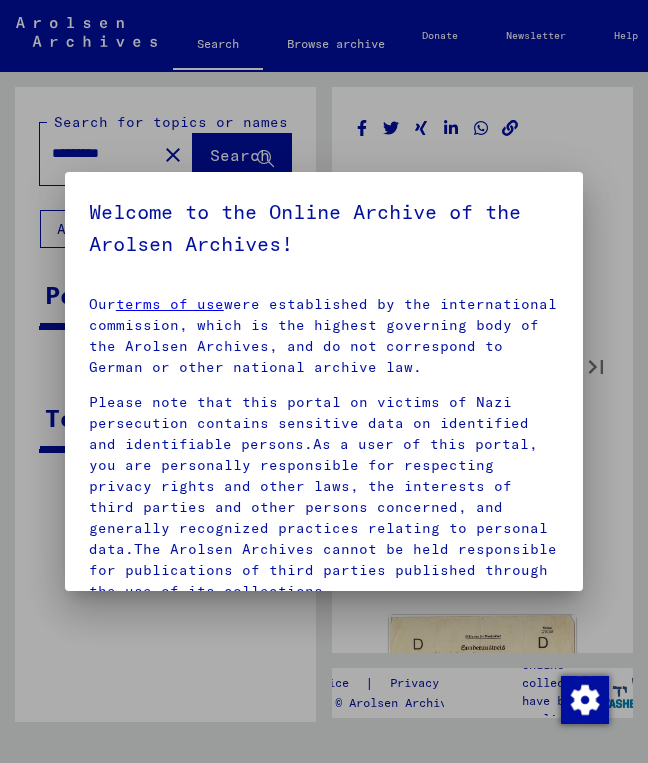 scroll, scrollTop: 0, scrollLeft: 0, axis: both 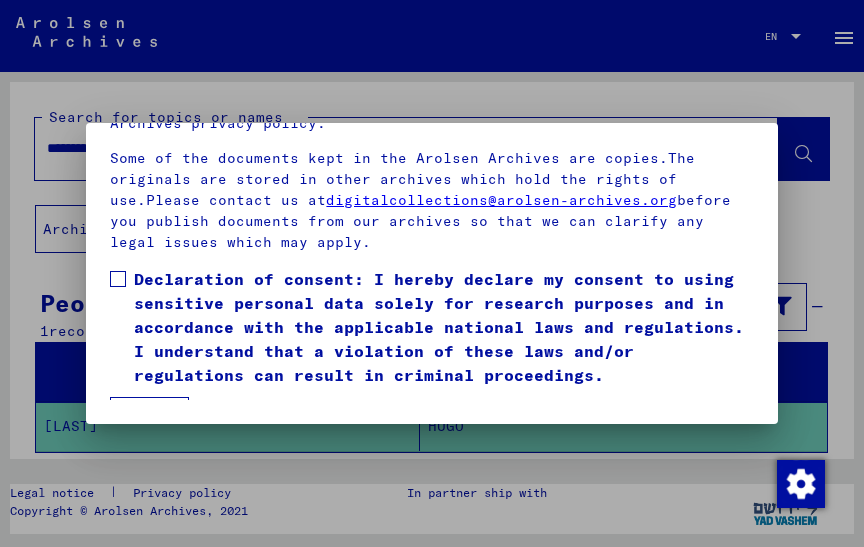 click on "Declaration of consent: I hereby declare my consent to using sensitive personal data solely for research purposes and in accordance with the applicable national laws and regulations. I understand that a violation of these laws and/or regulations can result in criminal proceedings." at bounding box center [431, 327] 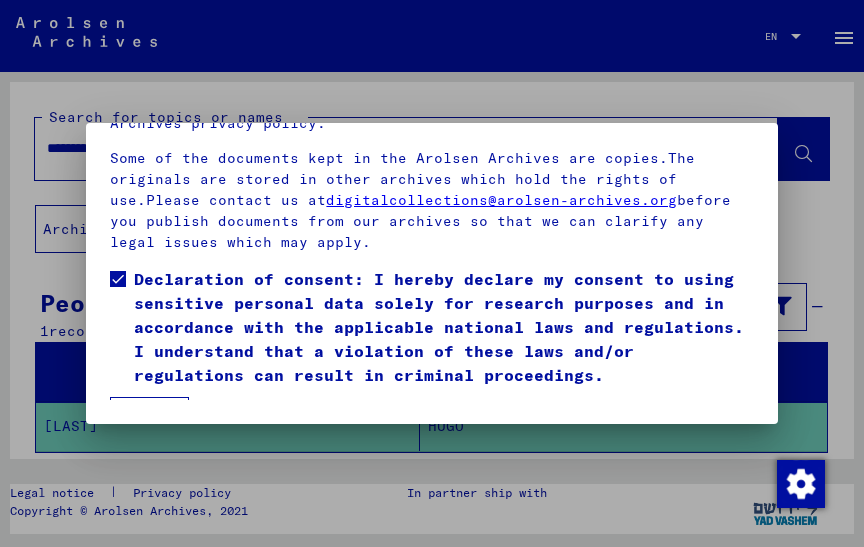 click on "I agree" at bounding box center [149, 421] 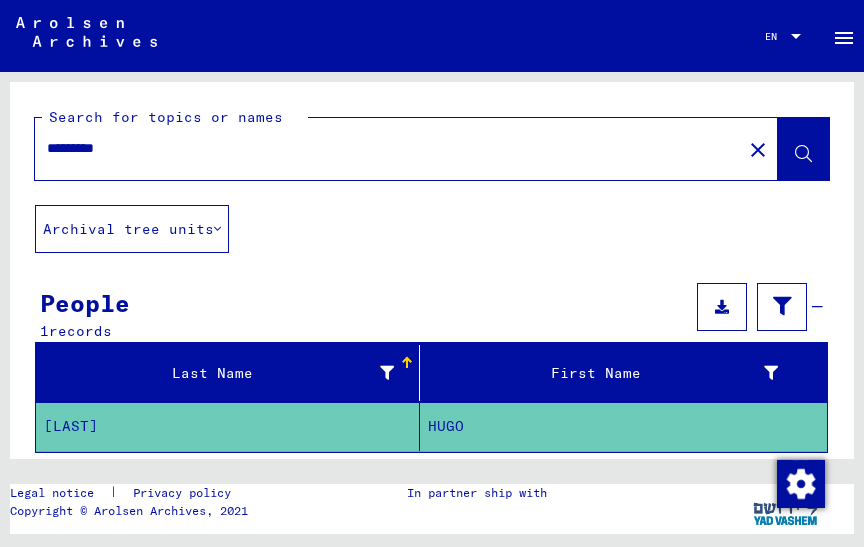 scroll, scrollTop: 0, scrollLeft: 0, axis: both 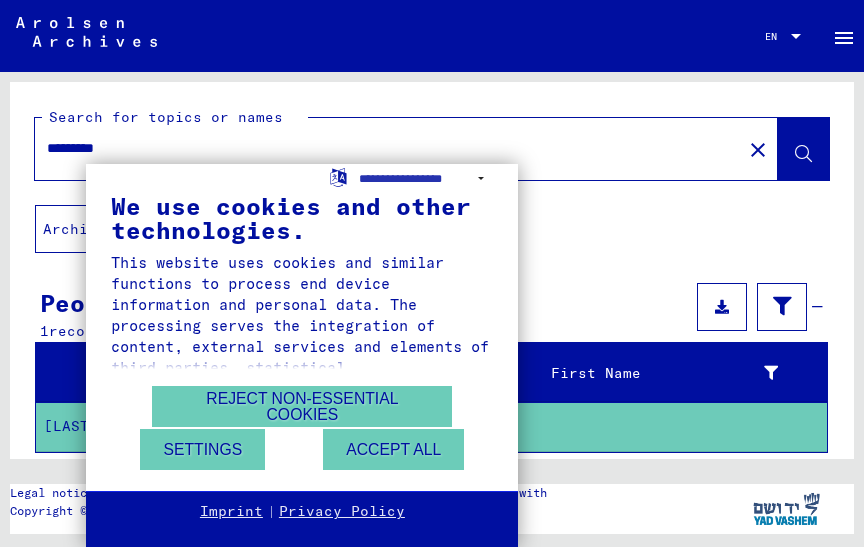 click on "Accept all" at bounding box center (393, 449) 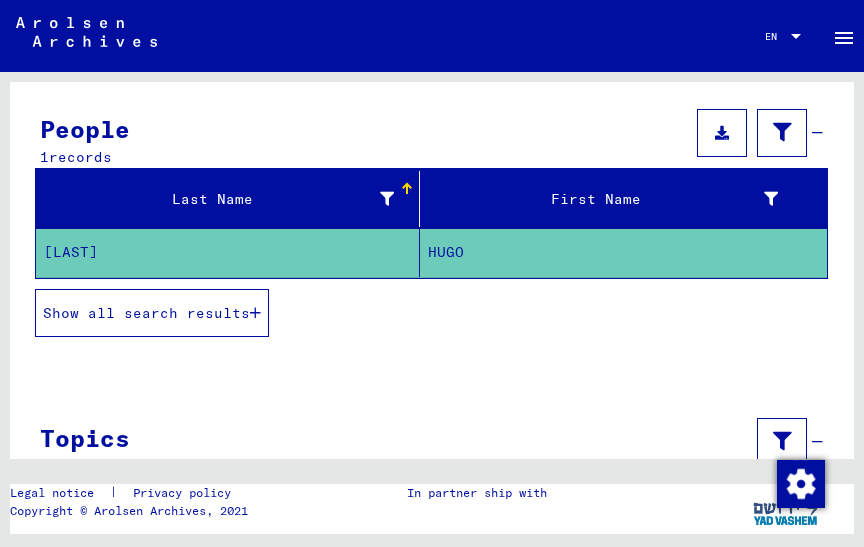 scroll, scrollTop: 173, scrollLeft: 0, axis: vertical 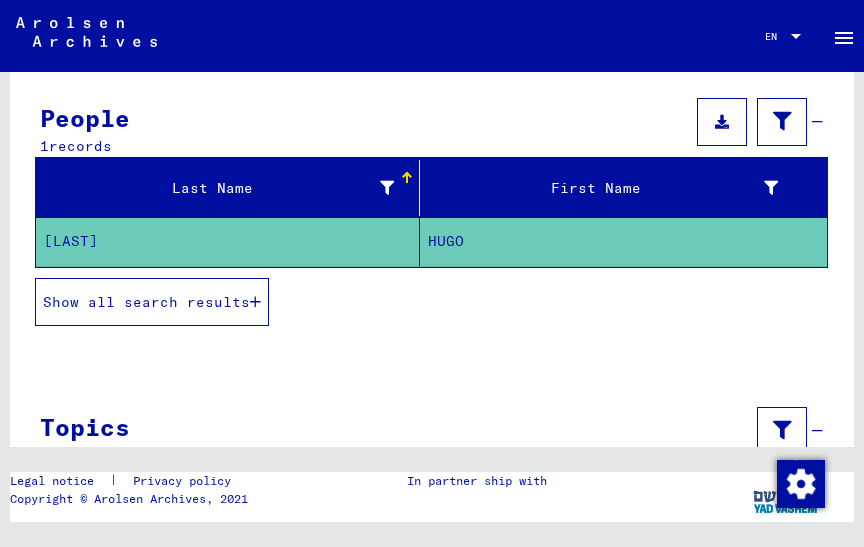 click on "Show all search results" at bounding box center (152, 302) 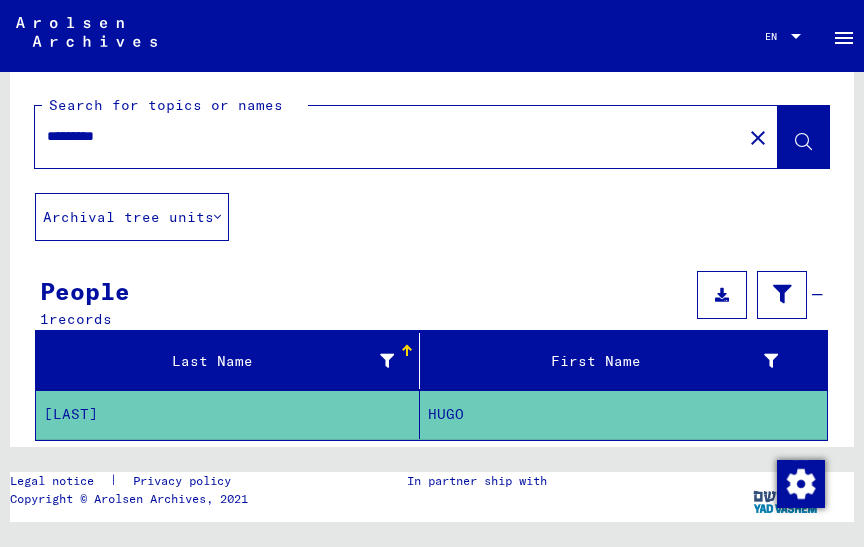 scroll, scrollTop: 0, scrollLeft: 0, axis: both 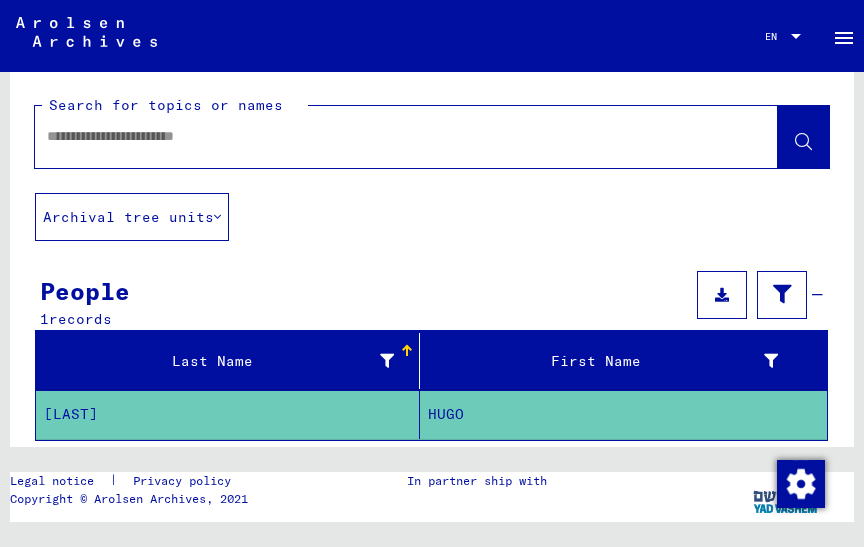 click at bounding box center [388, 136] 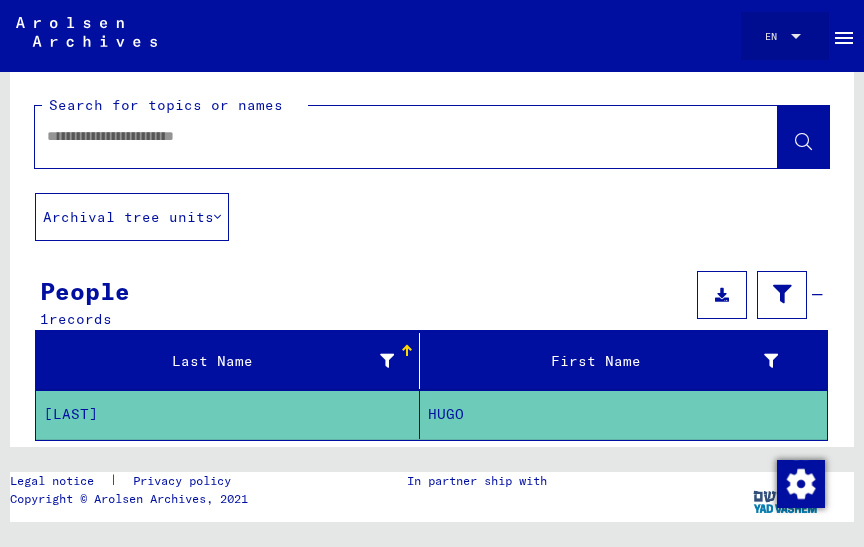 click at bounding box center [796, 36] 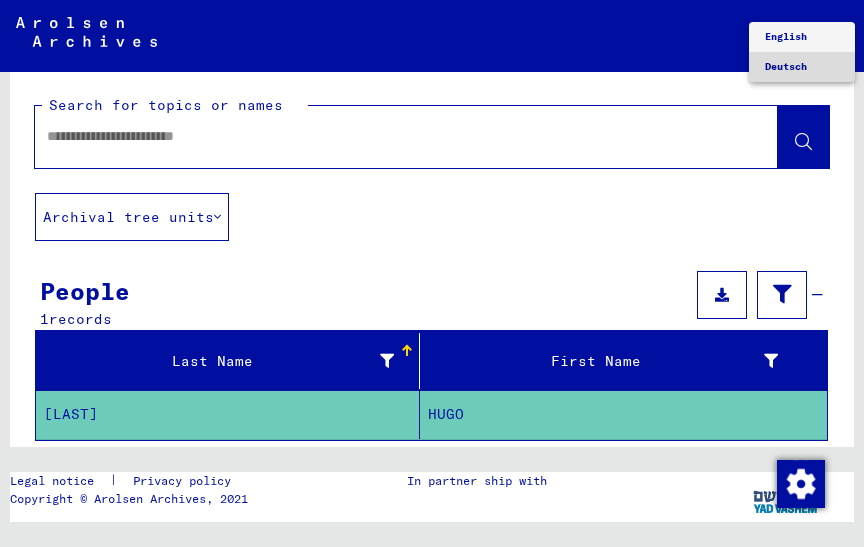 click on "Deutsch" at bounding box center (786, 66) 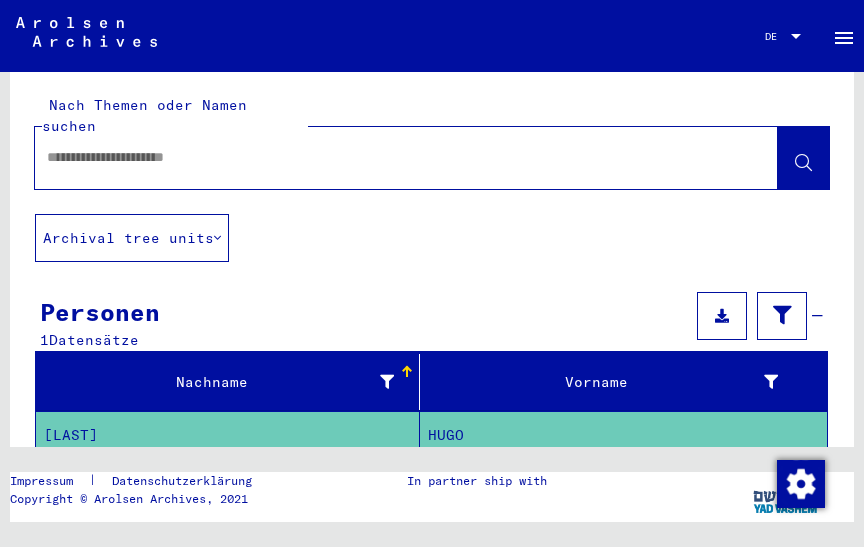 click at bounding box center (382, 157) 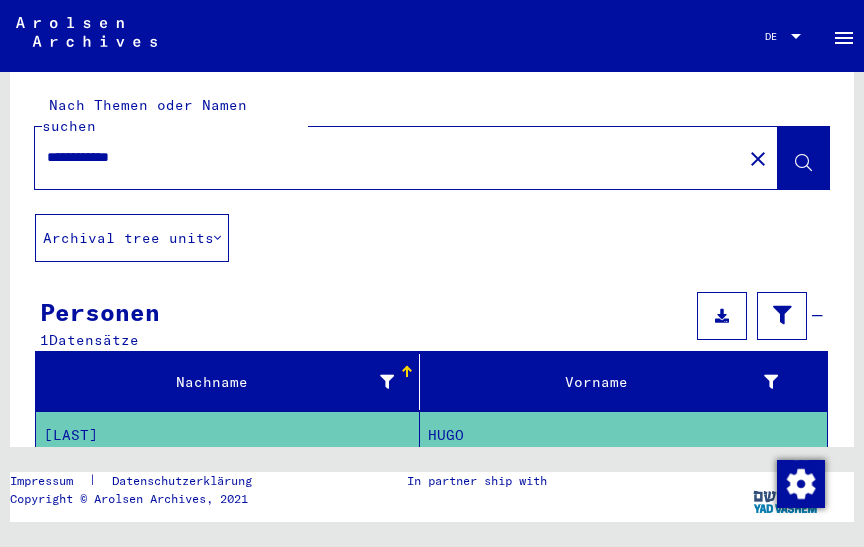 scroll, scrollTop: 35, scrollLeft: 0, axis: vertical 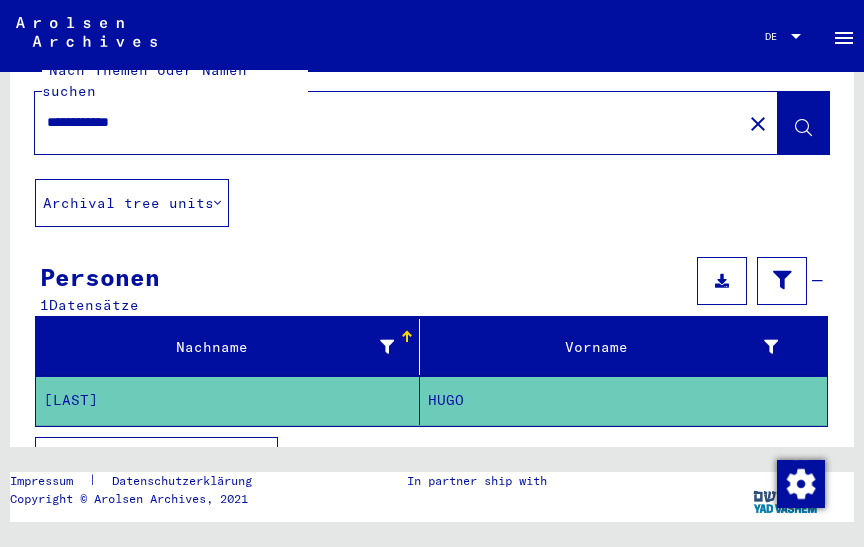 type on "**********" 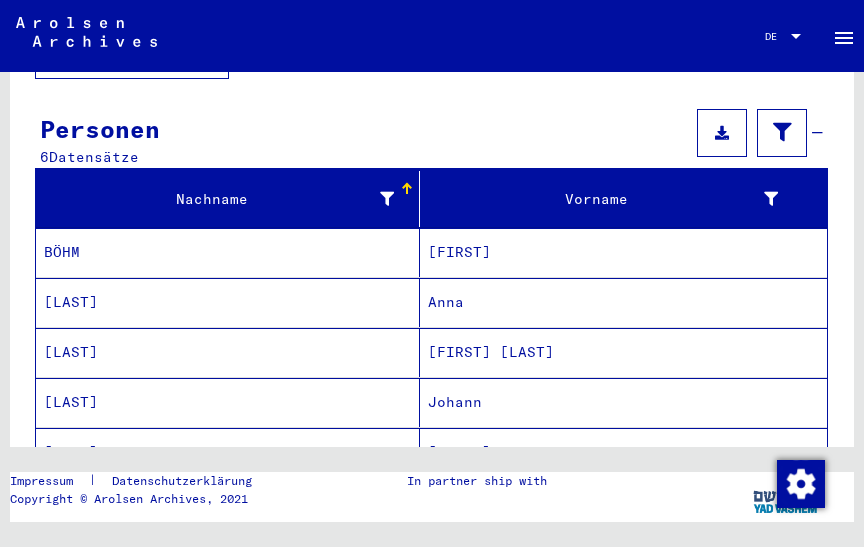 scroll, scrollTop: 197, scrollLeft: 0, axis: vertical 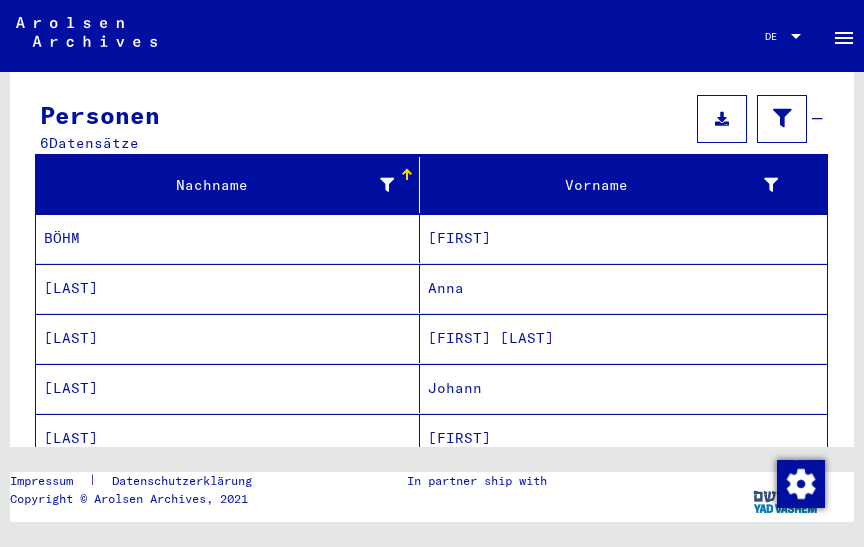 click on "Alle Ergebnisse anzeigen" at bounding box center [156, 499] 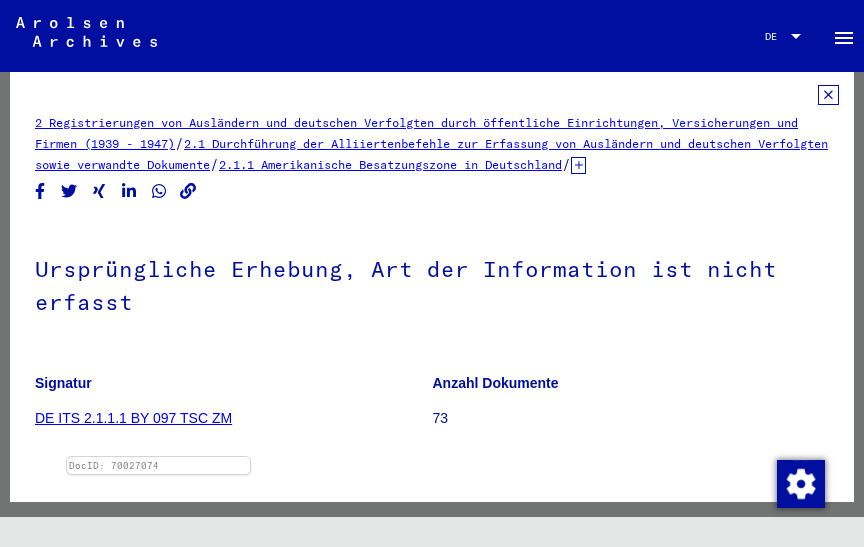 scroll, scrollTop: 0, scrollLeft: 0, axis: both 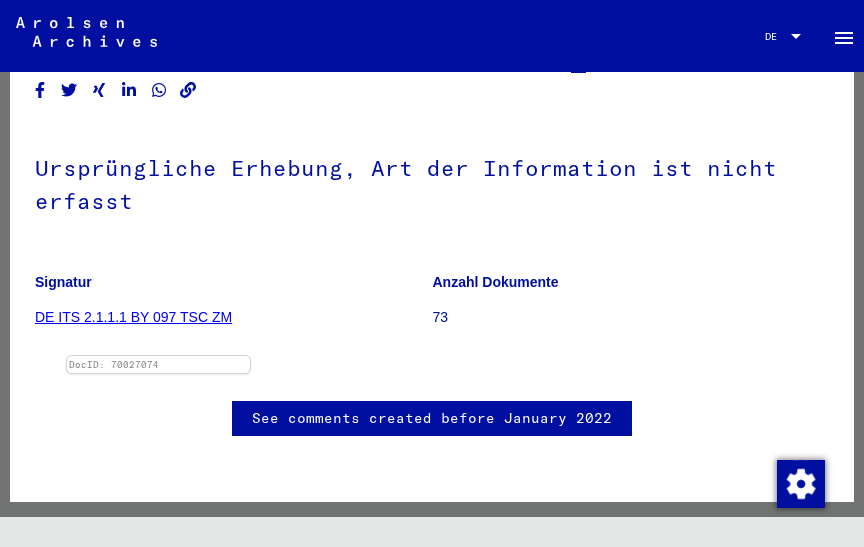 click on "DocID: 70027074" at bounding box center [432, 364] 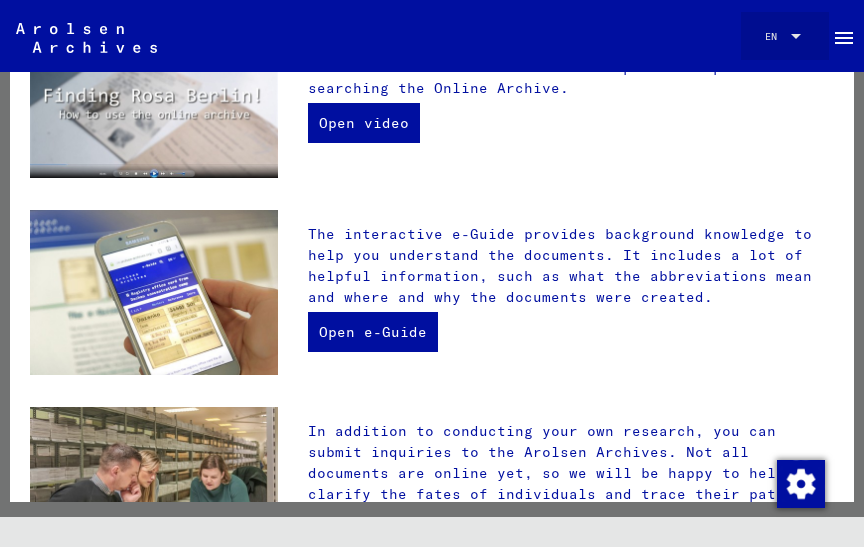 click at bounding box center [796, 36] 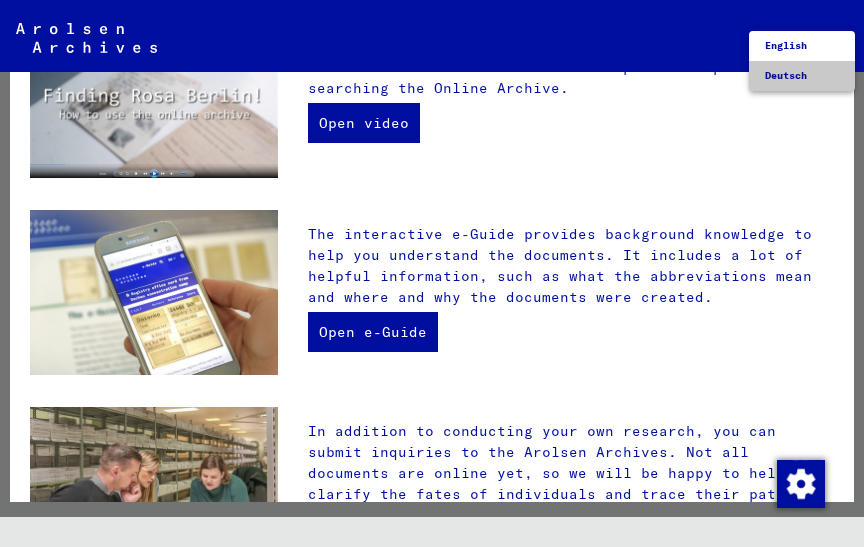 click on "Deutsch" at bounding box center [802, 76] 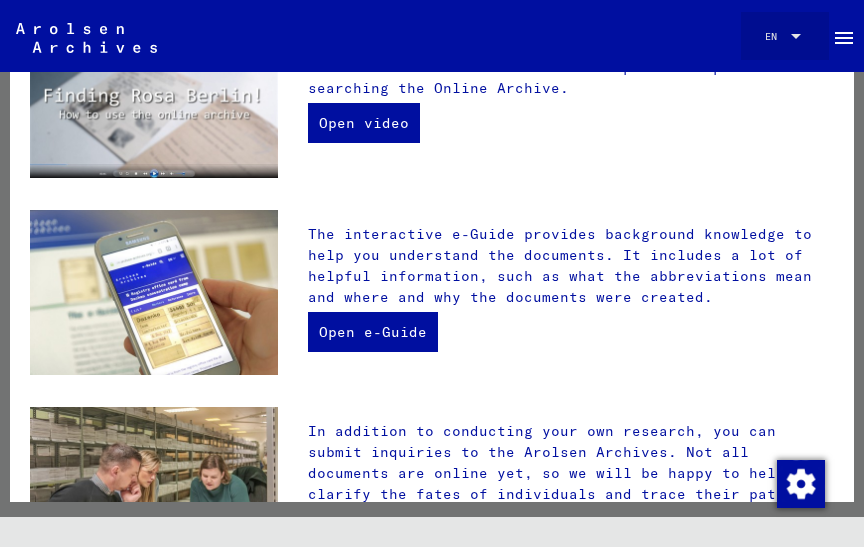 click at bounding box center (796, 36) 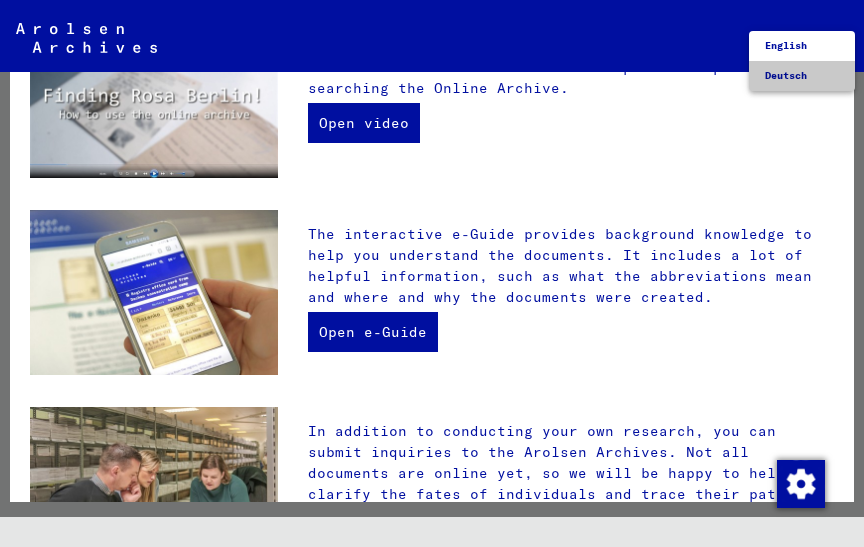 click on "Deutsch" at bounding box center (786, 75) 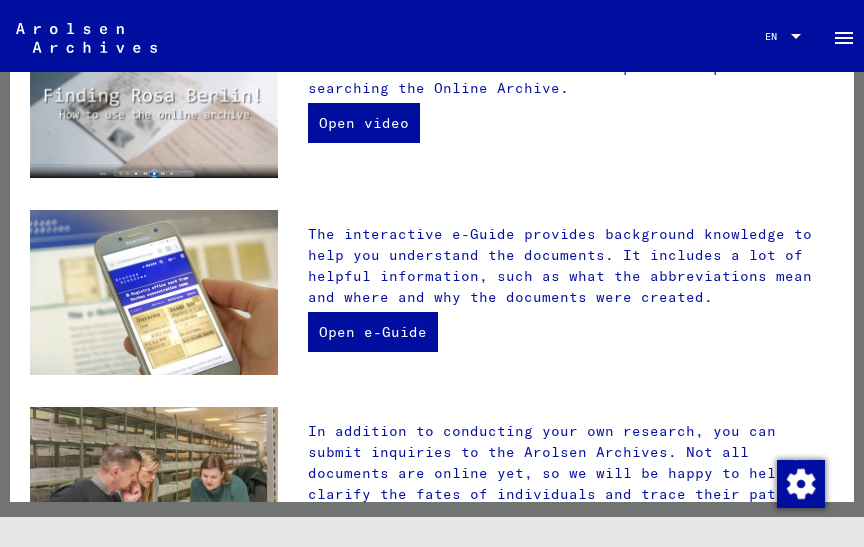 click on "menu" at bounding box center [844, 38] 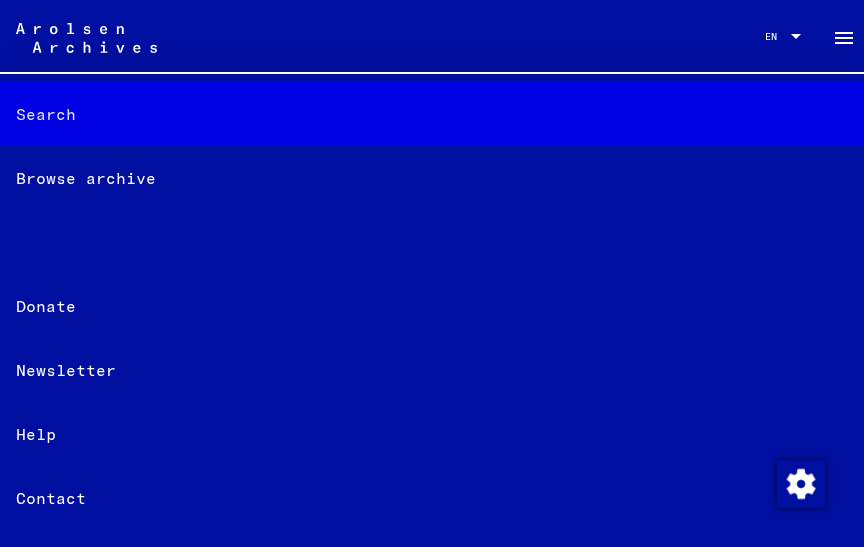 click on "Search" at bounding box center (432, 114) 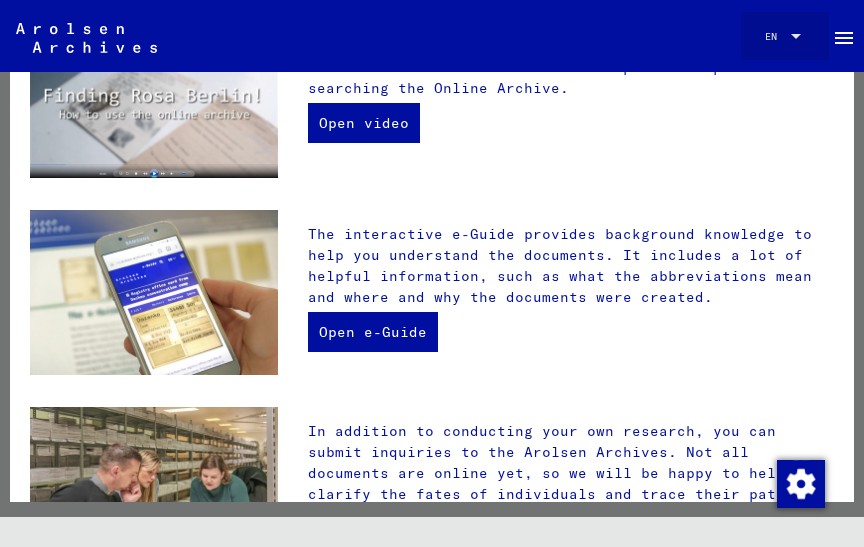 click on "EN  EN" at bounding box center (785, 32) 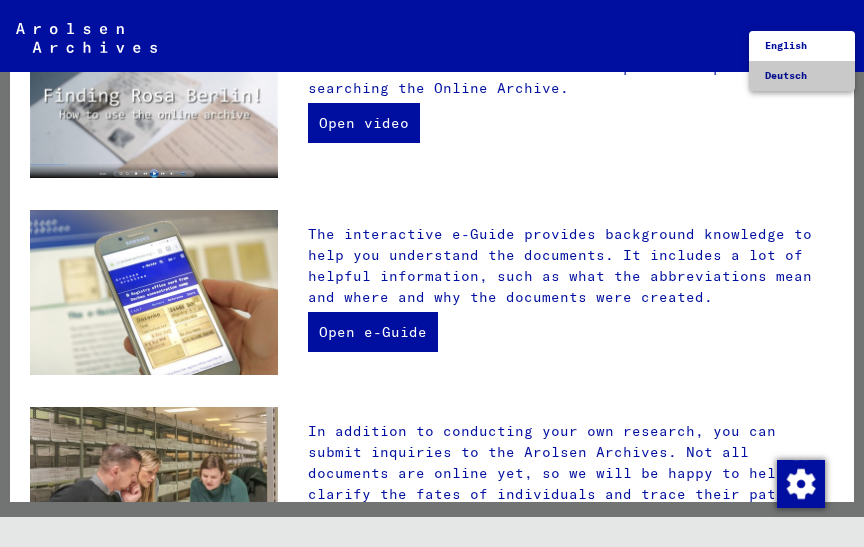 click on "Deutsch" at bounding box center (802, 76) 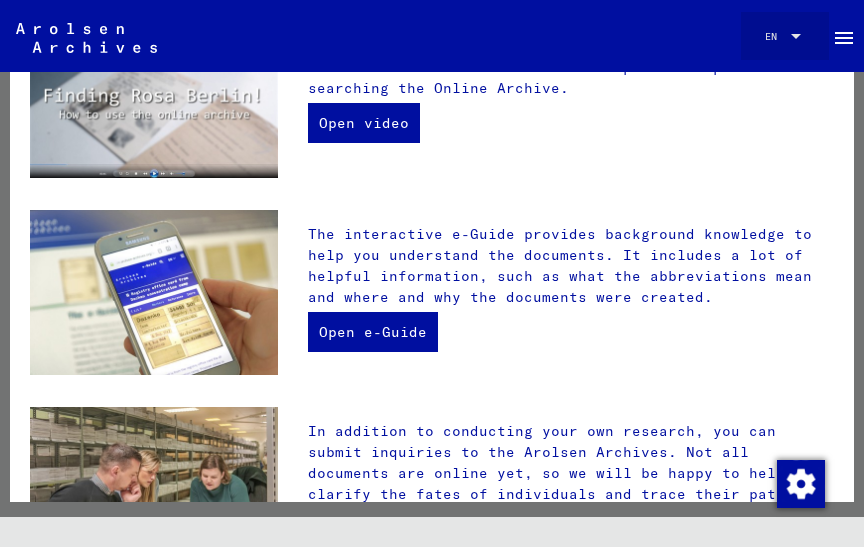click at bounding box center [796, 36] 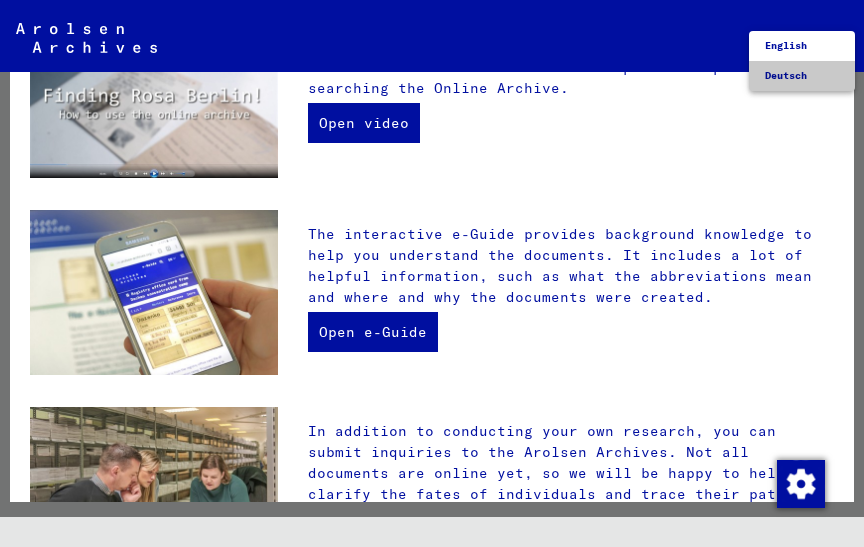 click on "Deutsch" at bounding box center (786, 75) 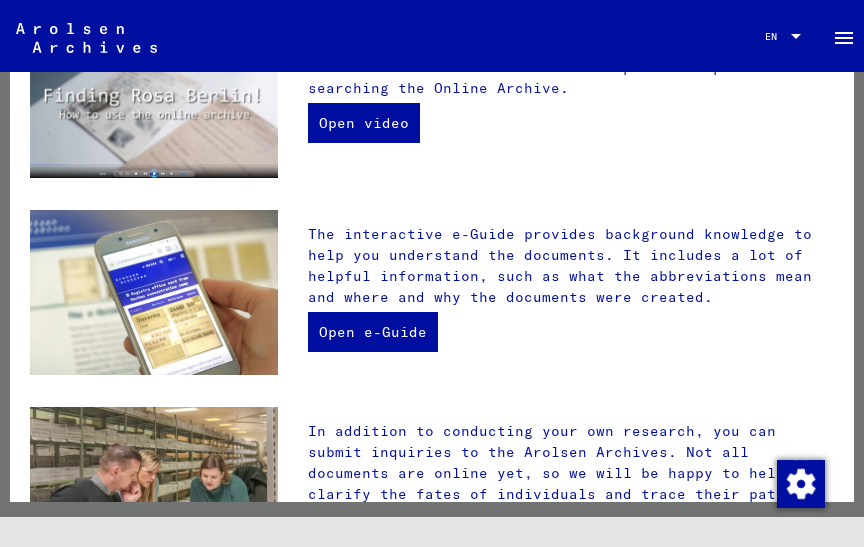 click on "This short video covers the most important tips for searching the Online Archive." at bounding box center (571, 78) 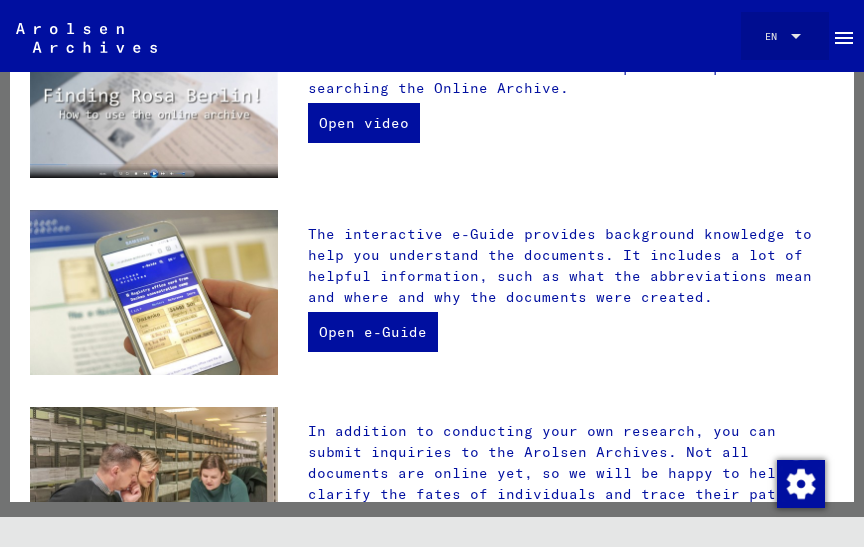 click on "EN" at bounding box center (776, 36) 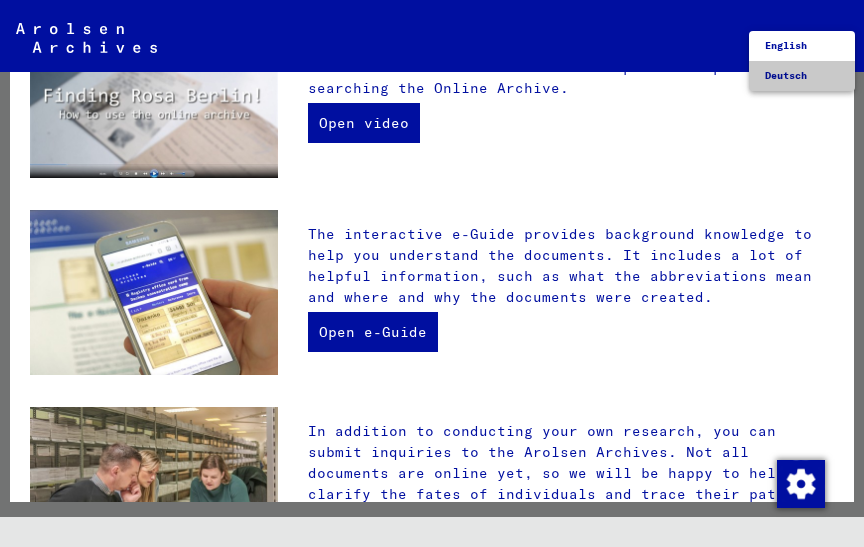 click on "Deutsch" at bounding box center [802, 76] 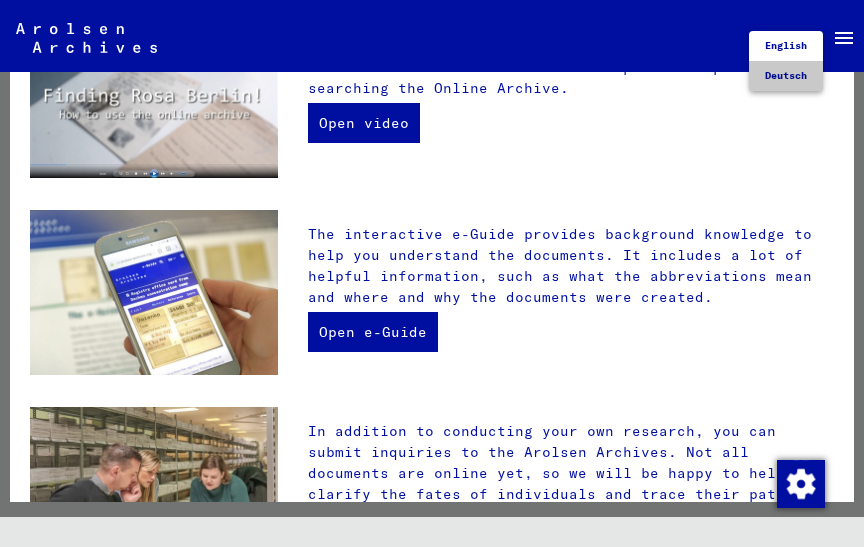 click on "This short video covers the most important tips for searching the Online Archive." at bounding box center [571, 78] 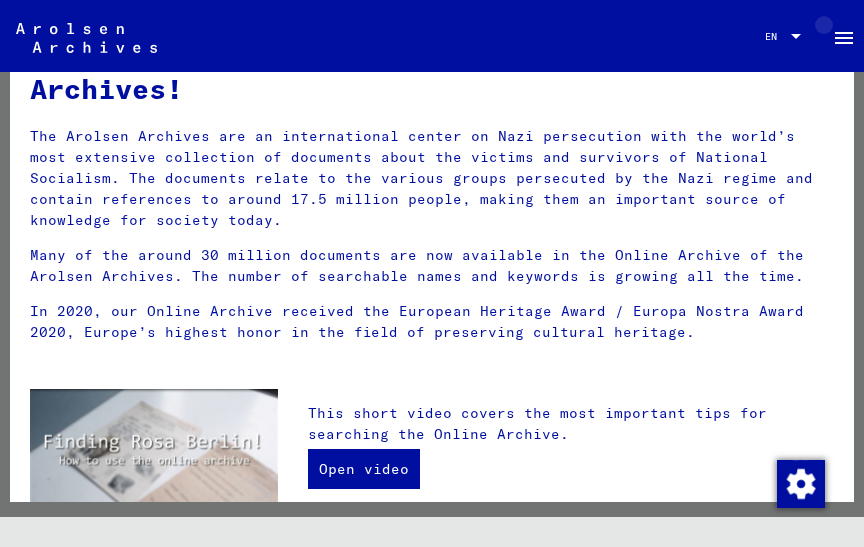 click on "menu" at bounding box center (844, 36) 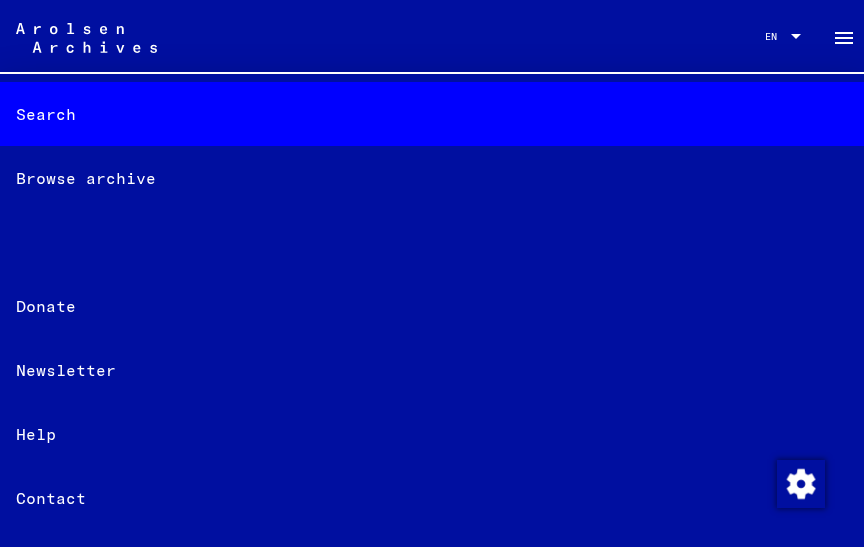 scroll, scrollTop: 65, scrollLeft: 0, axis: vertical 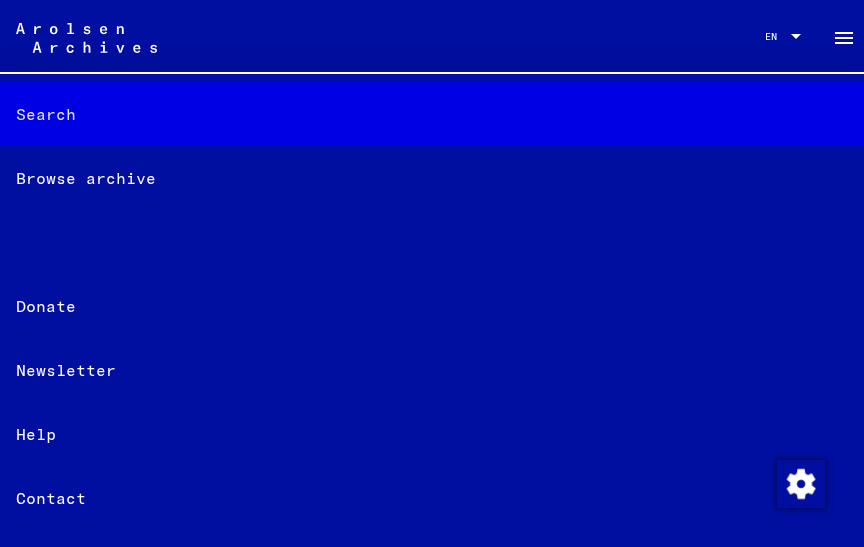 click on "Search" at bounding box center [432, 114] 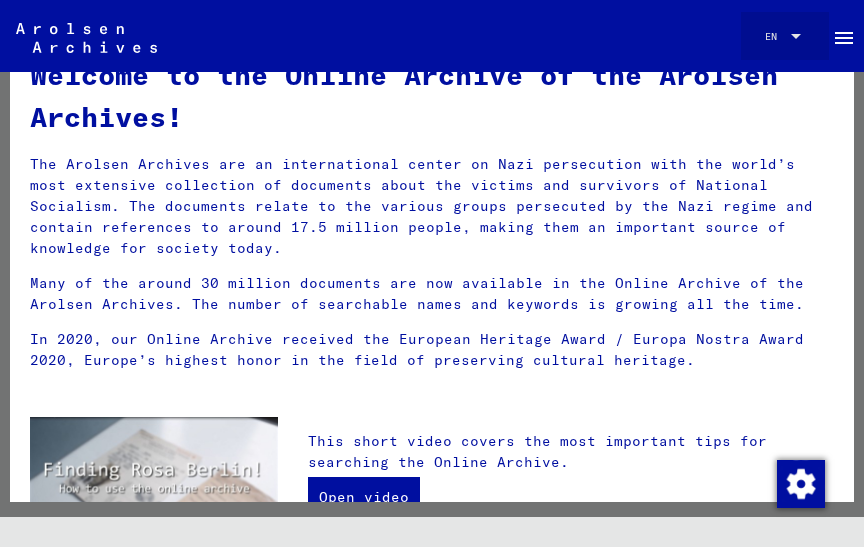 click at bounding box center (796, 36) 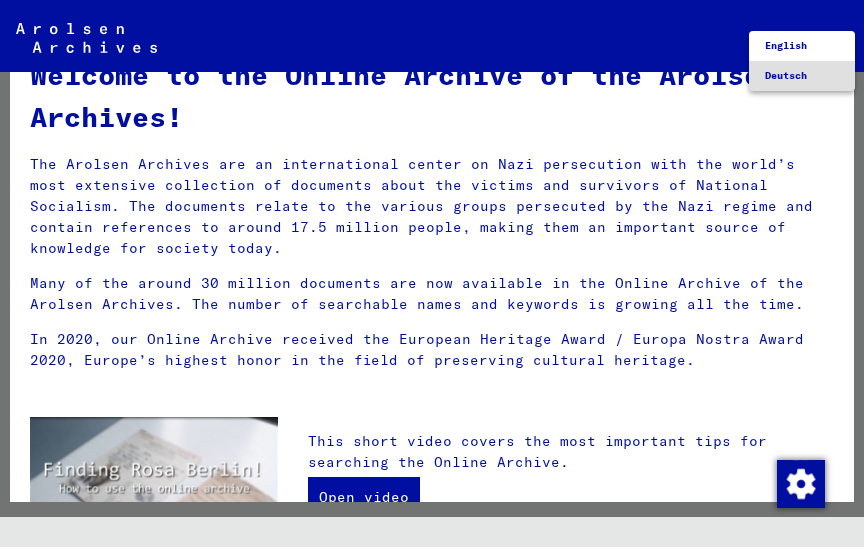 click on "Deutsch" at bounding box center (786, 75) 